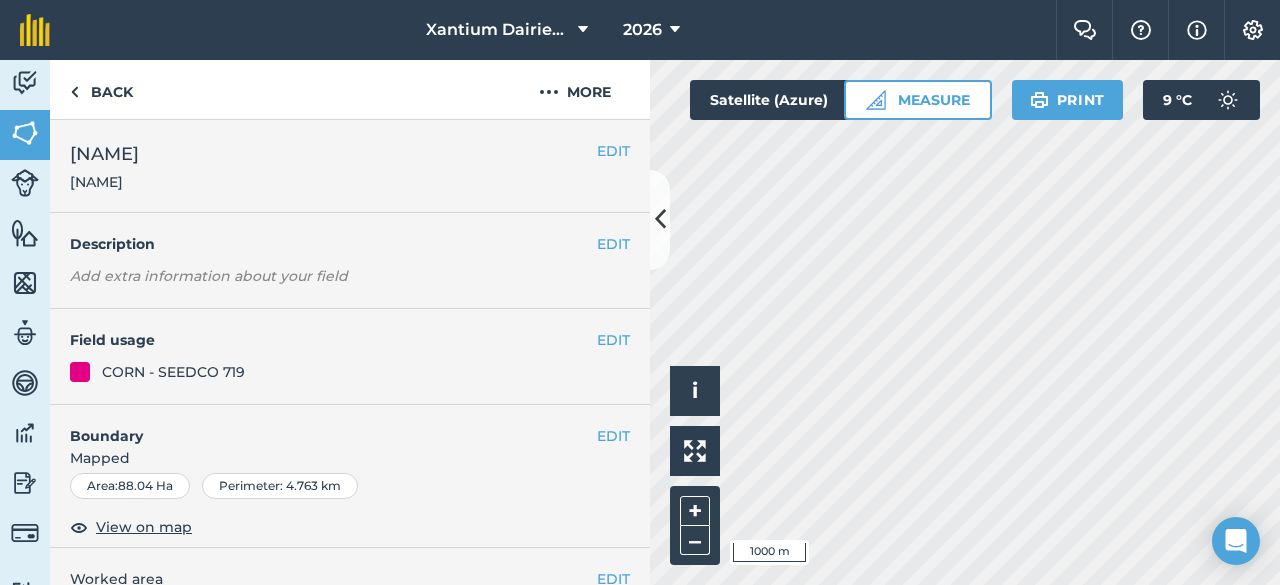 scroll, scrollTop: 0, scrollLeft: 0, axis: both 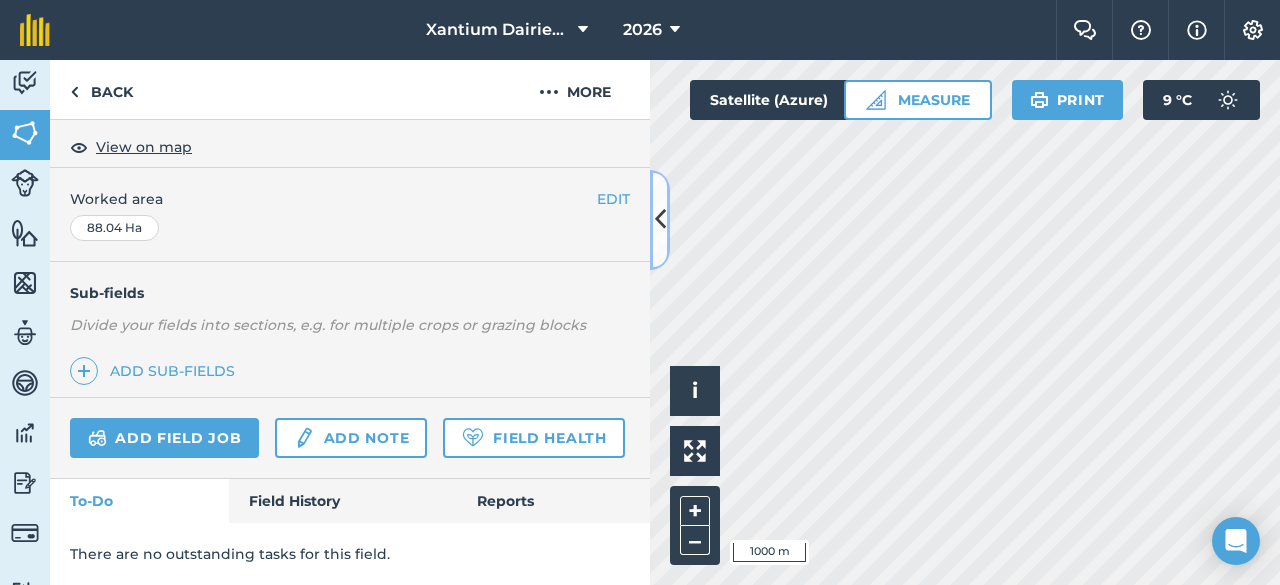 click at bounding box center [660, 220] 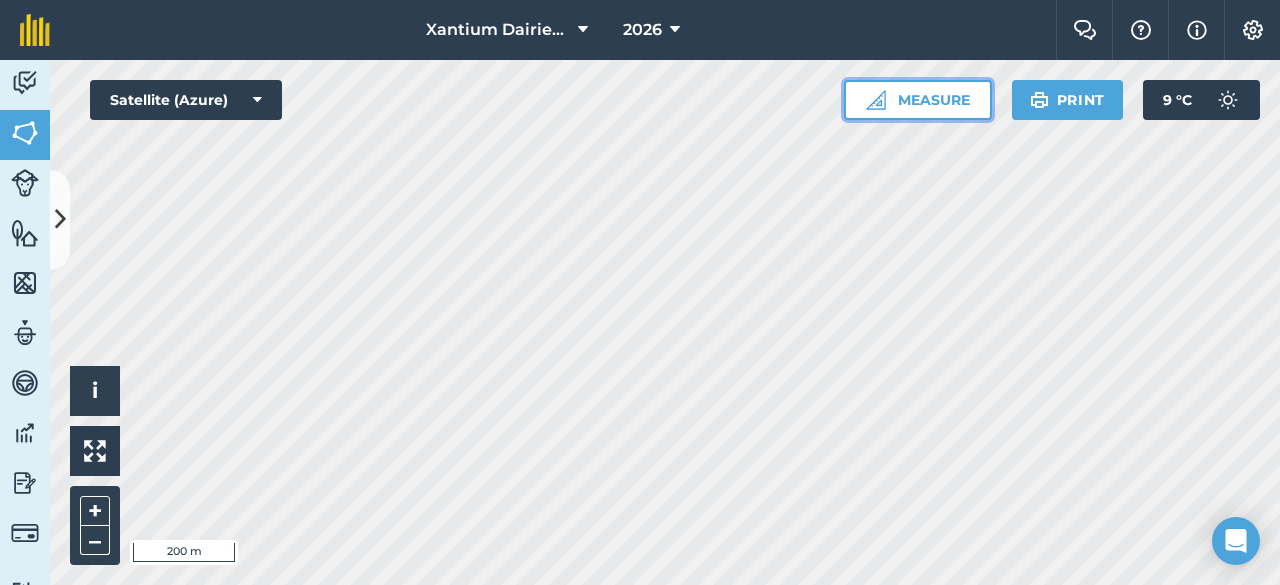 click on "Measure" at bounding box center [918, 100] 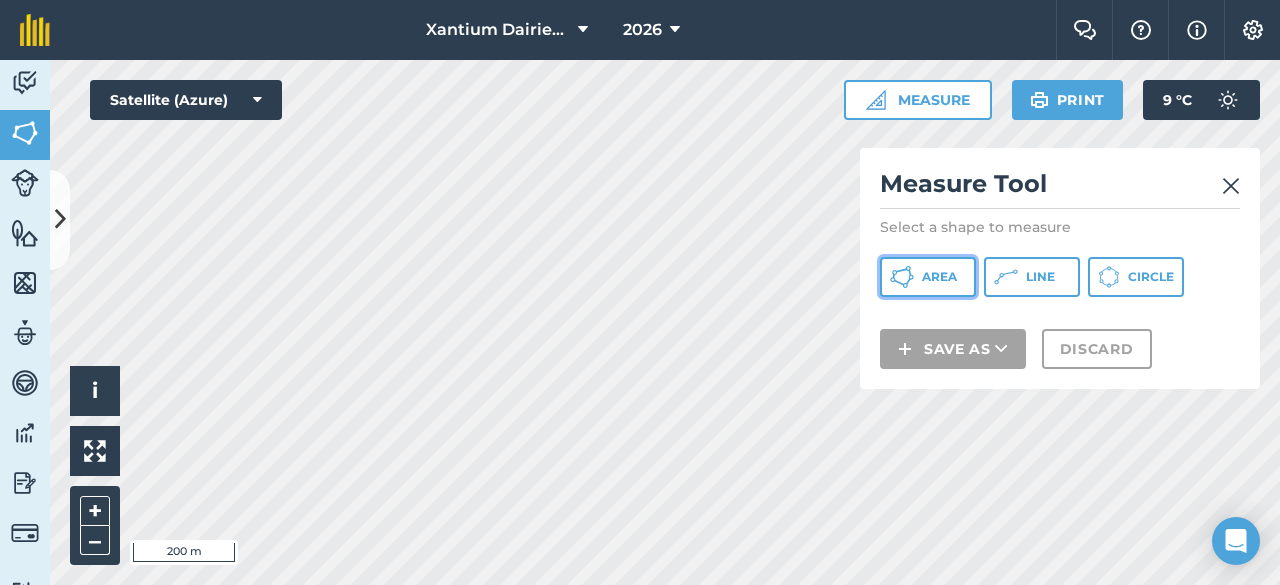 click on "Area" at bounding box center (939, 277) 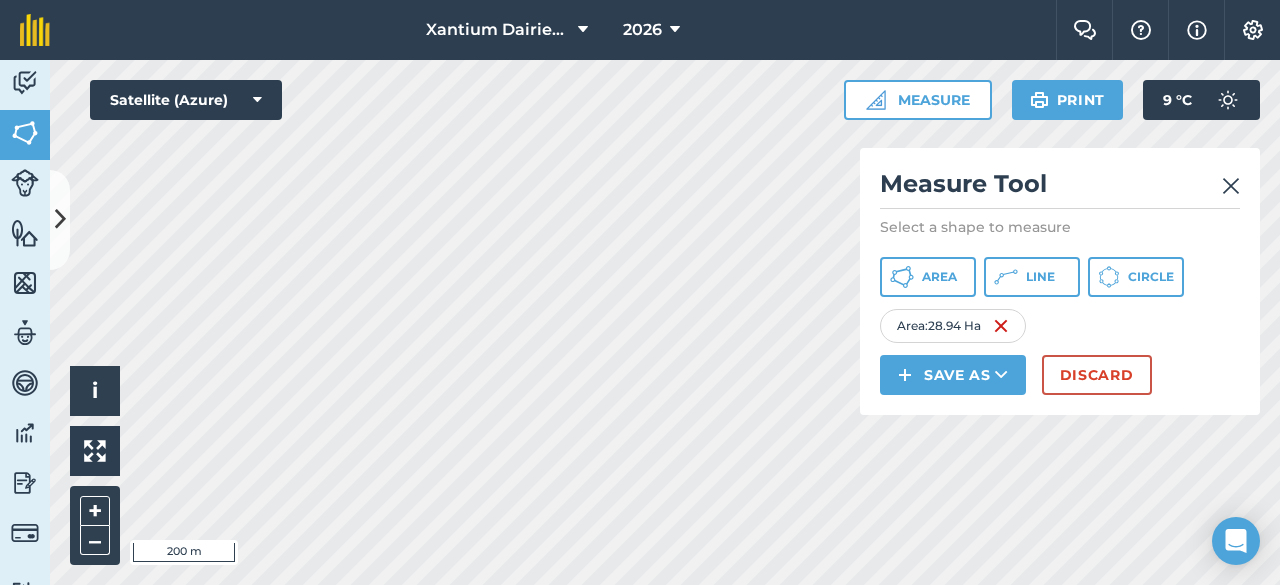 click at bounding box center (1231, 186) 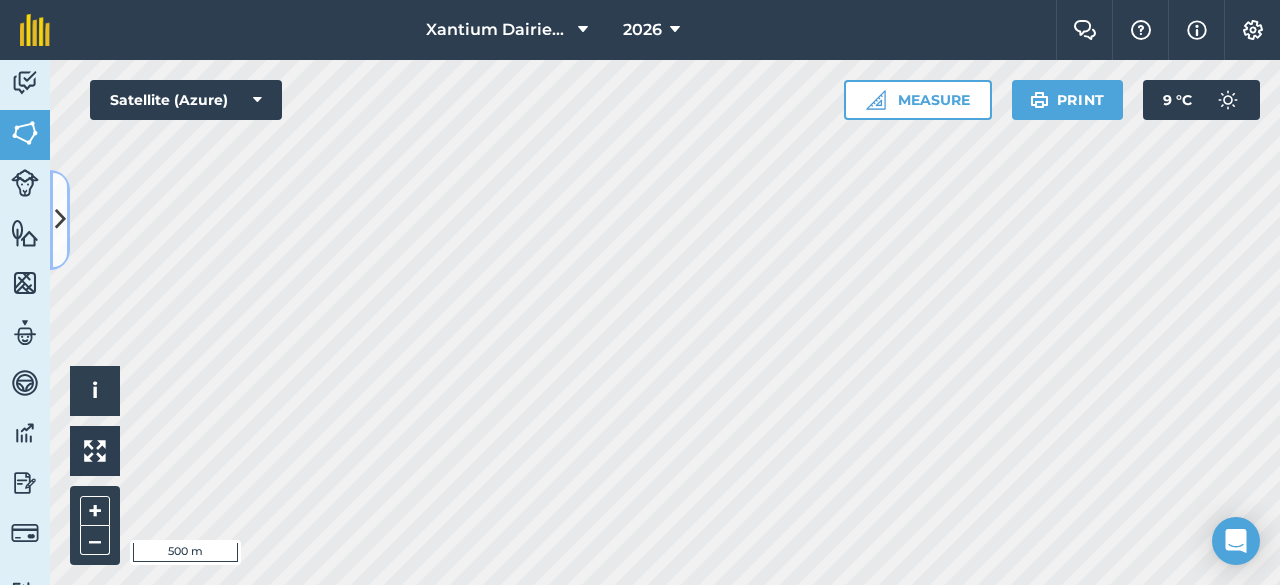 click at bounding box center [60, 219] 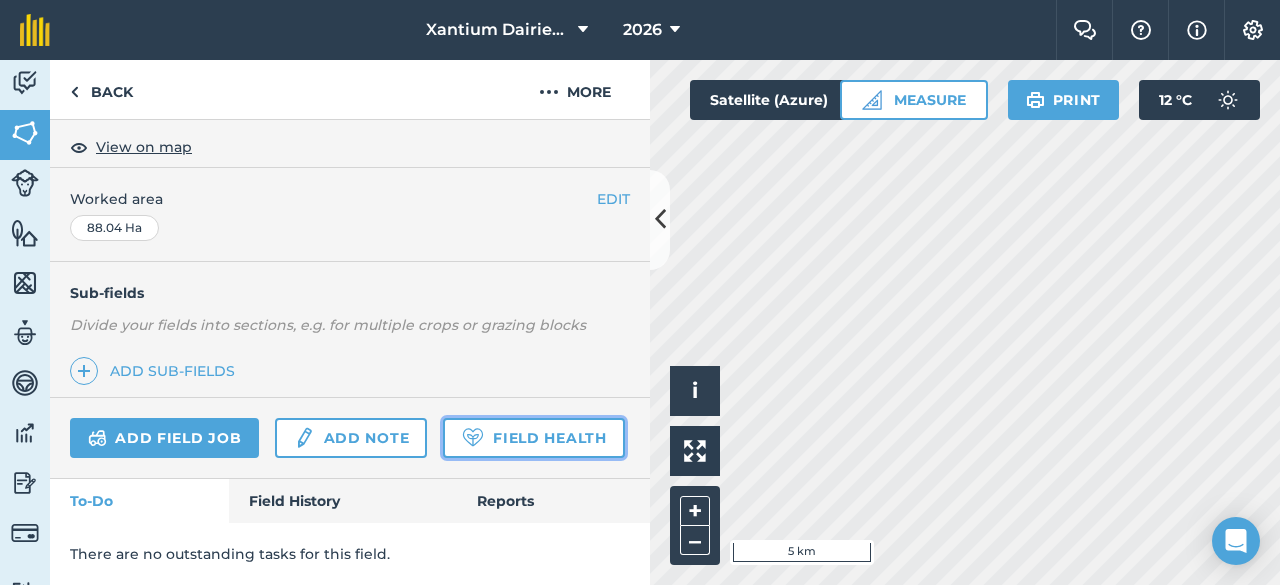click on "Field Health" at bounding box center (533, 438) 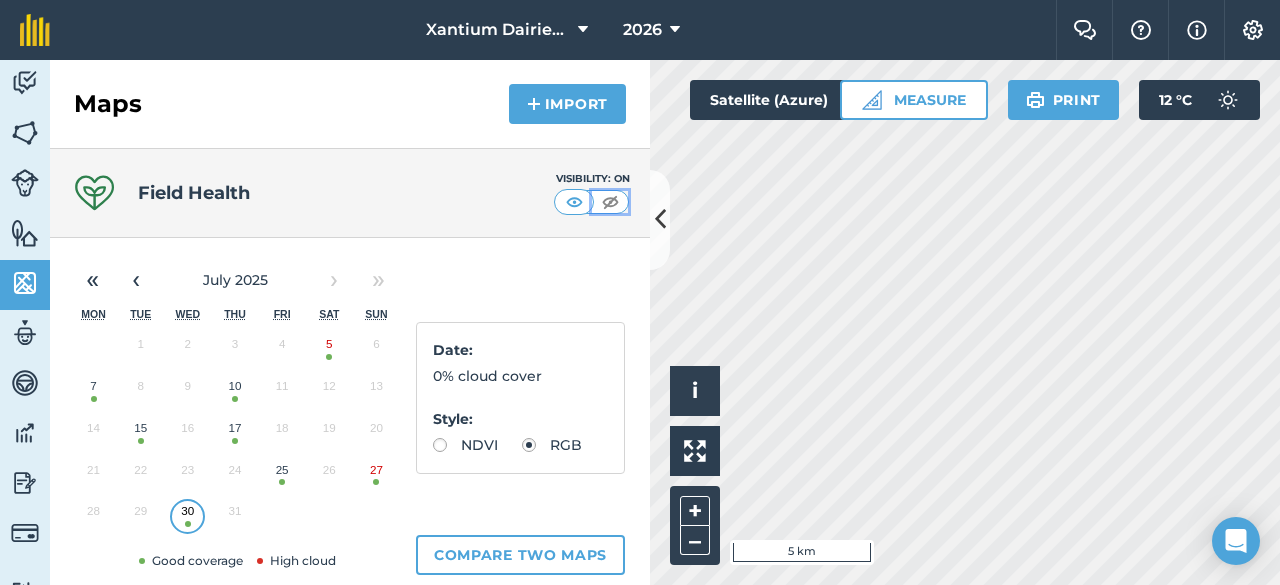 click at bounding box center (610, 202) 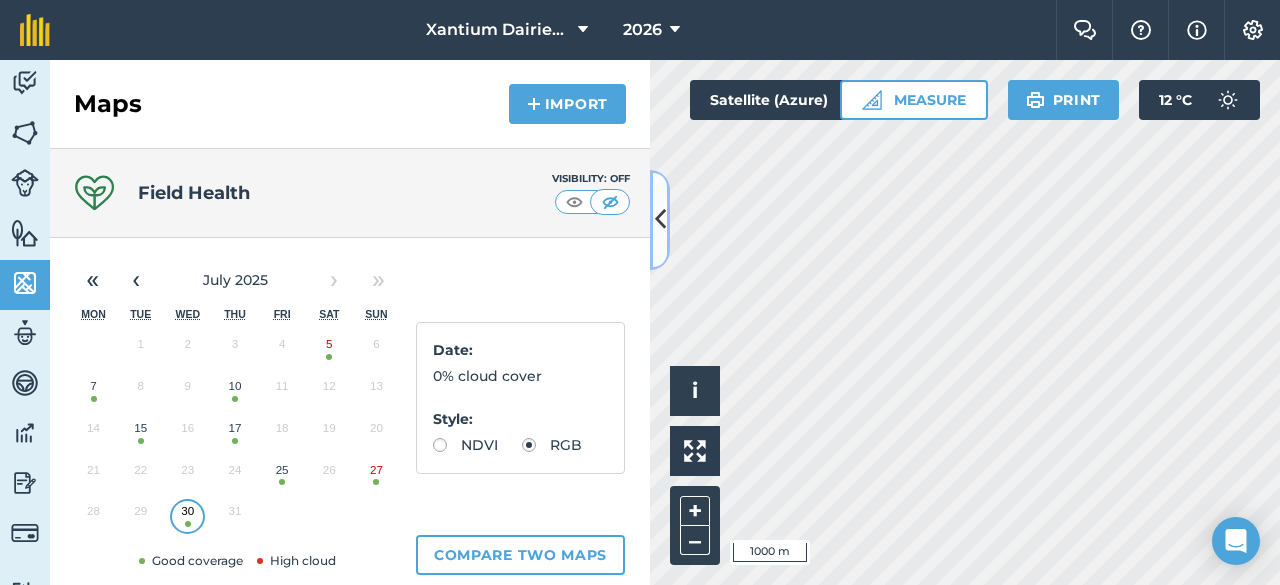 click at bounding box center [660, 219] 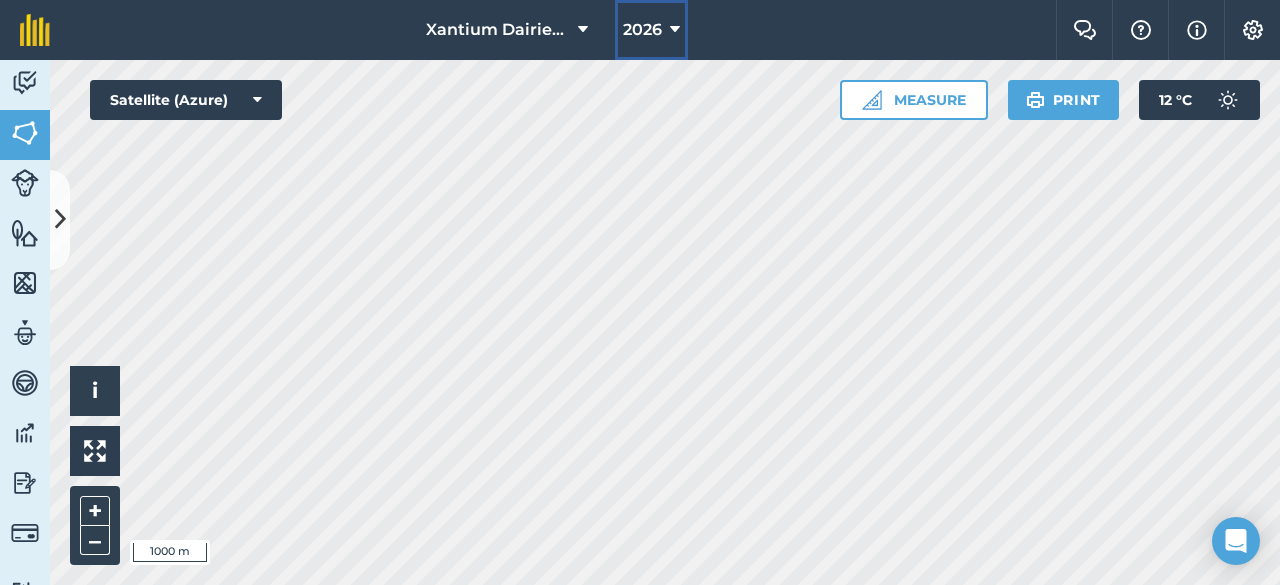 click at bounding box center (675, 30) 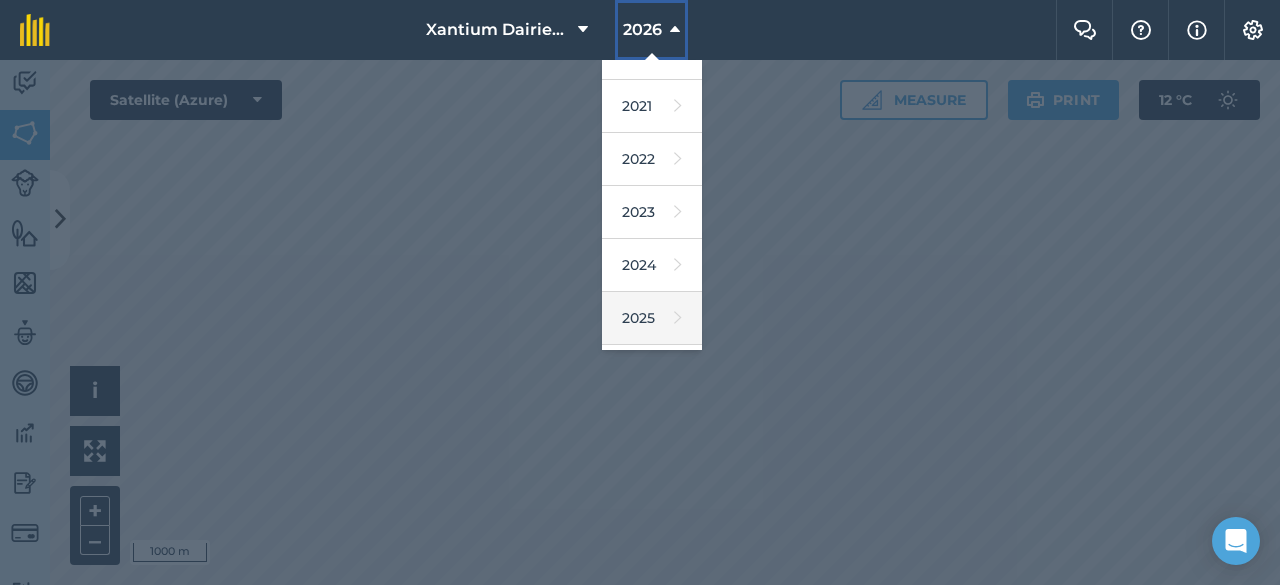 scroll, scrollTop: 200, scrollLeft: 0, axis: vertical 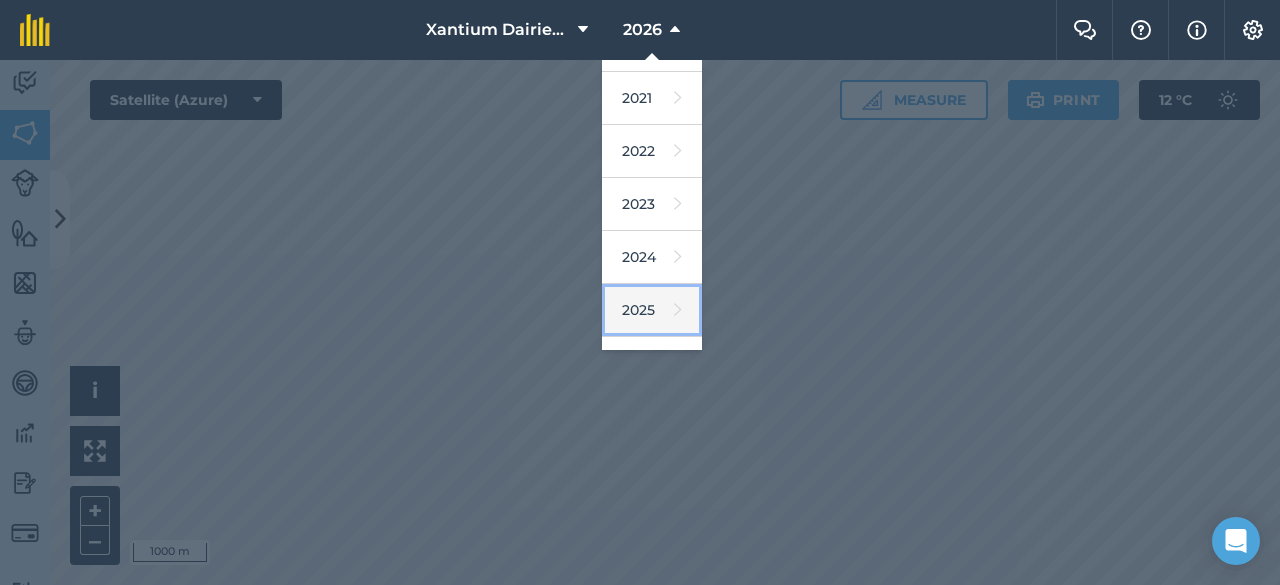 click on "2025" at bounding box center [652, 310] 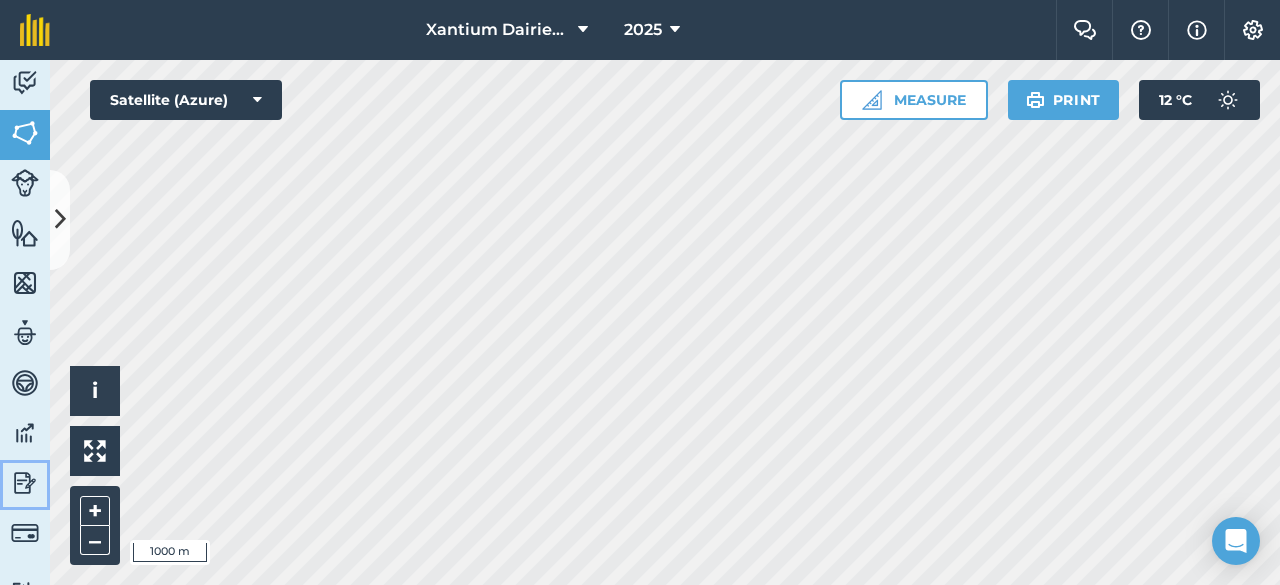 click at bounding box center (25, 483) 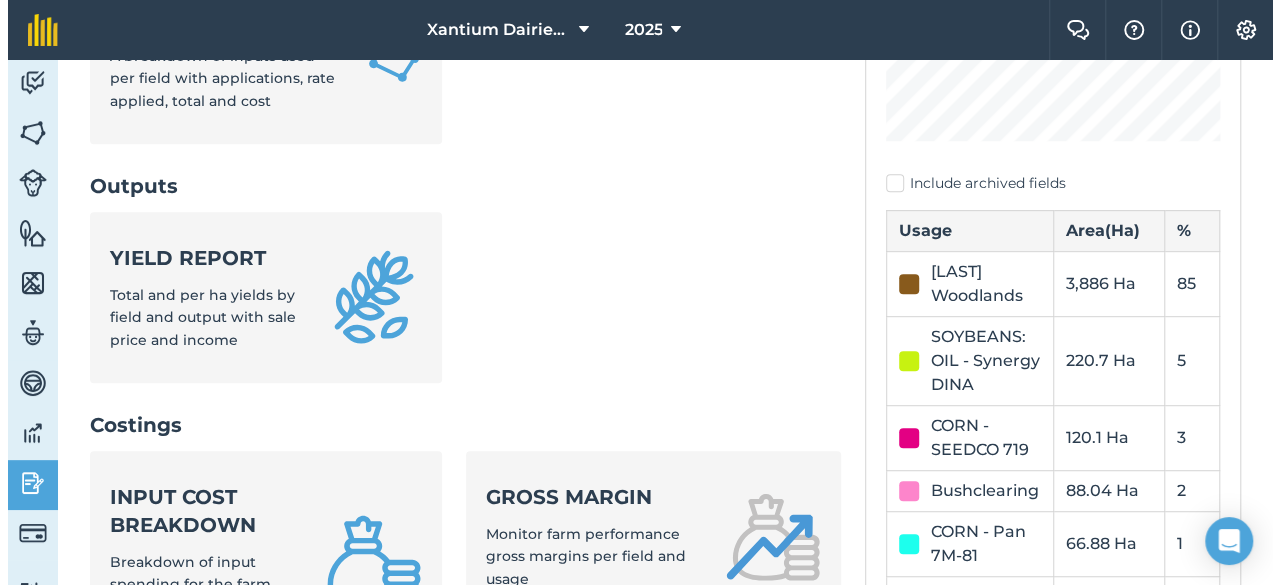 scroll, scrollTop: 650, scrollLeft: 0, axis: vertical 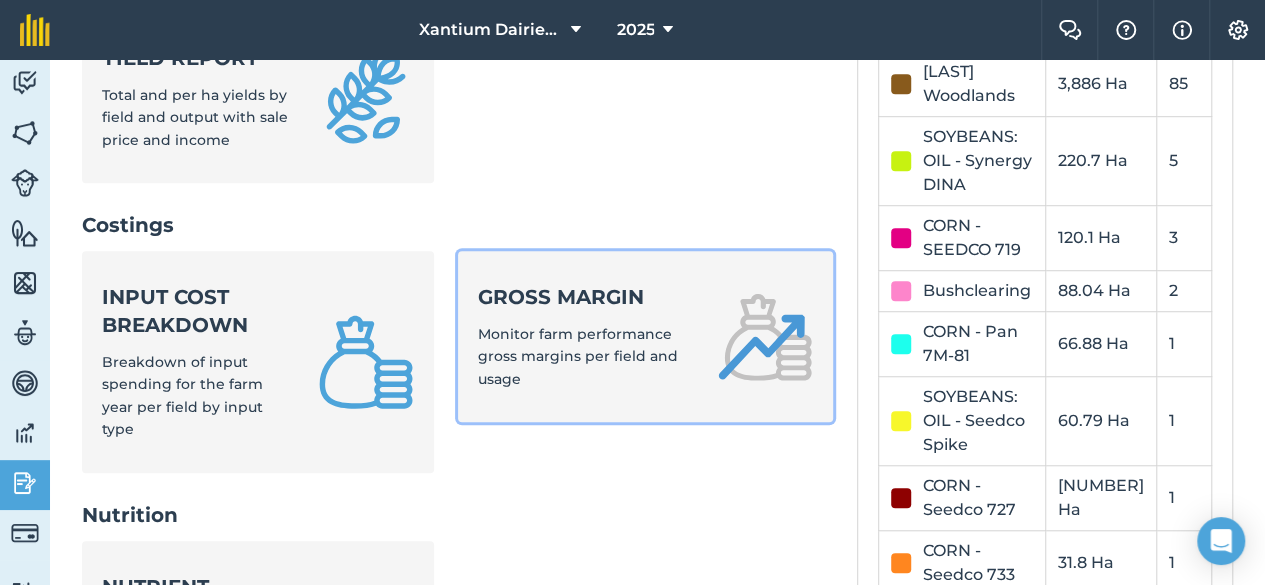 click on "Gross margin Monitor farm performance gross margins per field and usage" at bounding box center [586, 336] 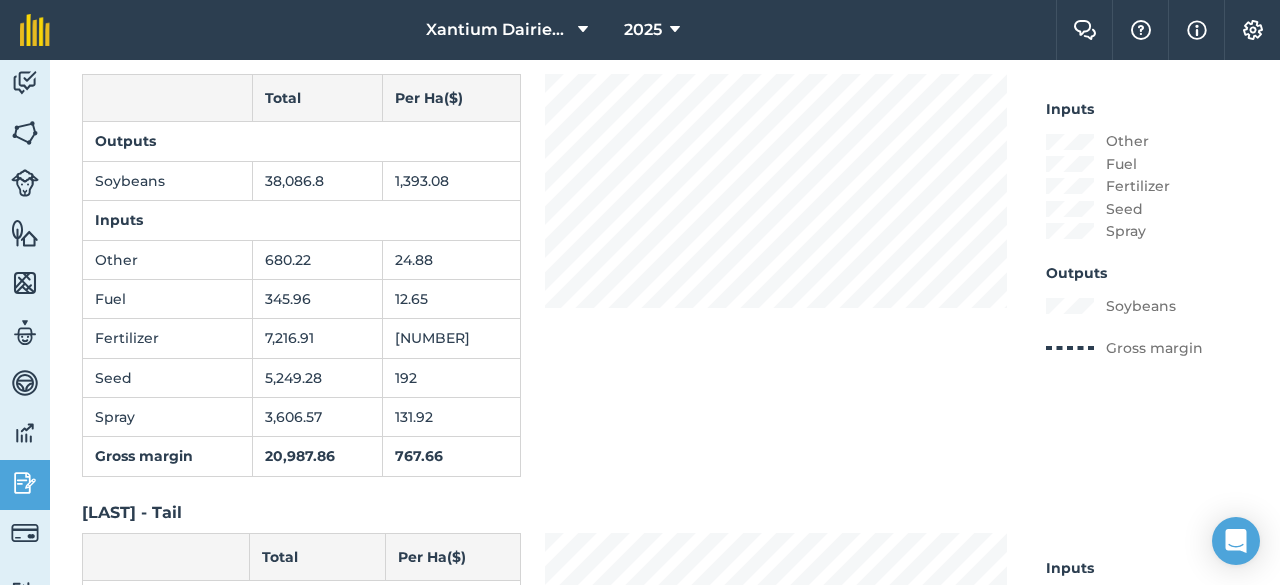 scroll, scrollTop: 0, scrollLeft: 0, axis: both 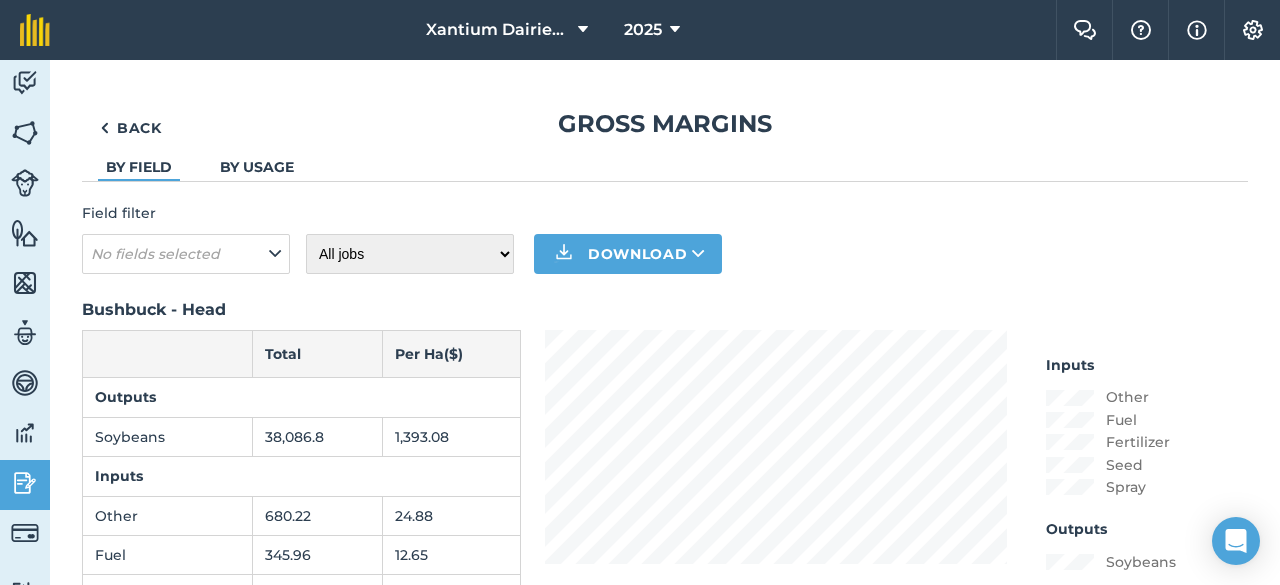 click on "By usage" at bounding box center [257, 167] 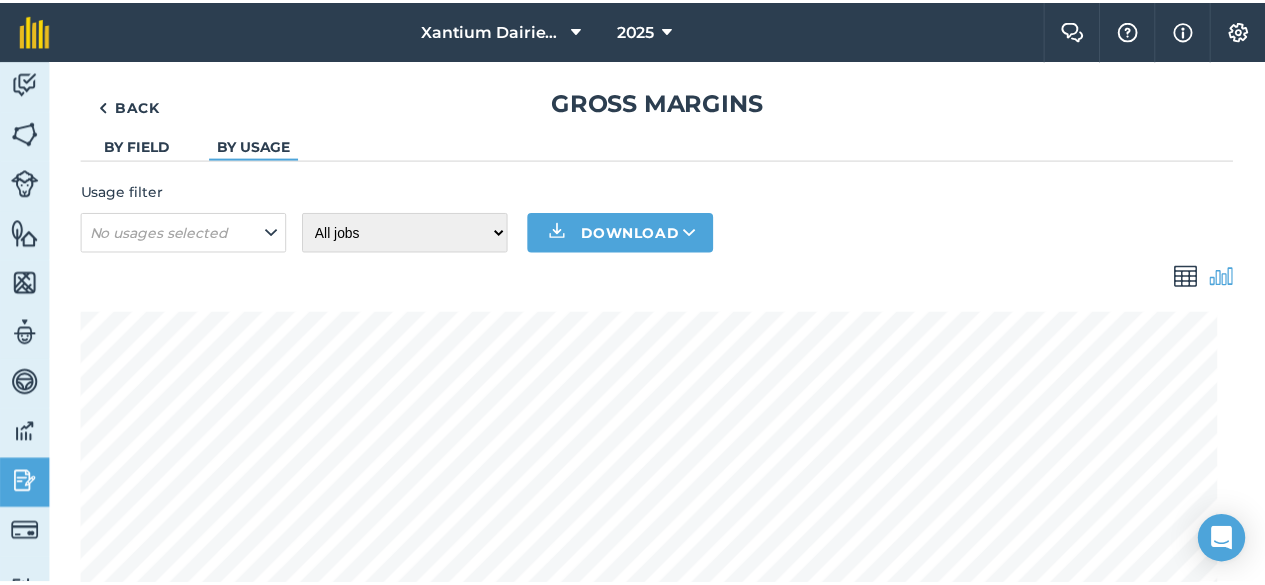 scroll, scrollTop: 0, scrollLeft: 0, axis: both 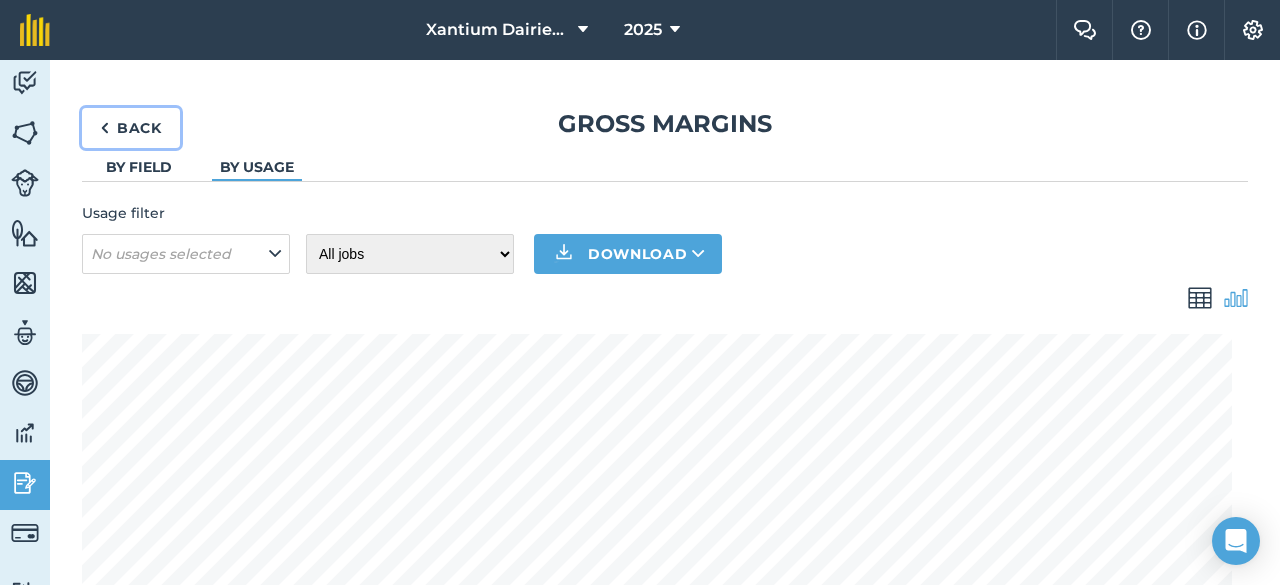 click on "Back" at bounding box center (131, 128) 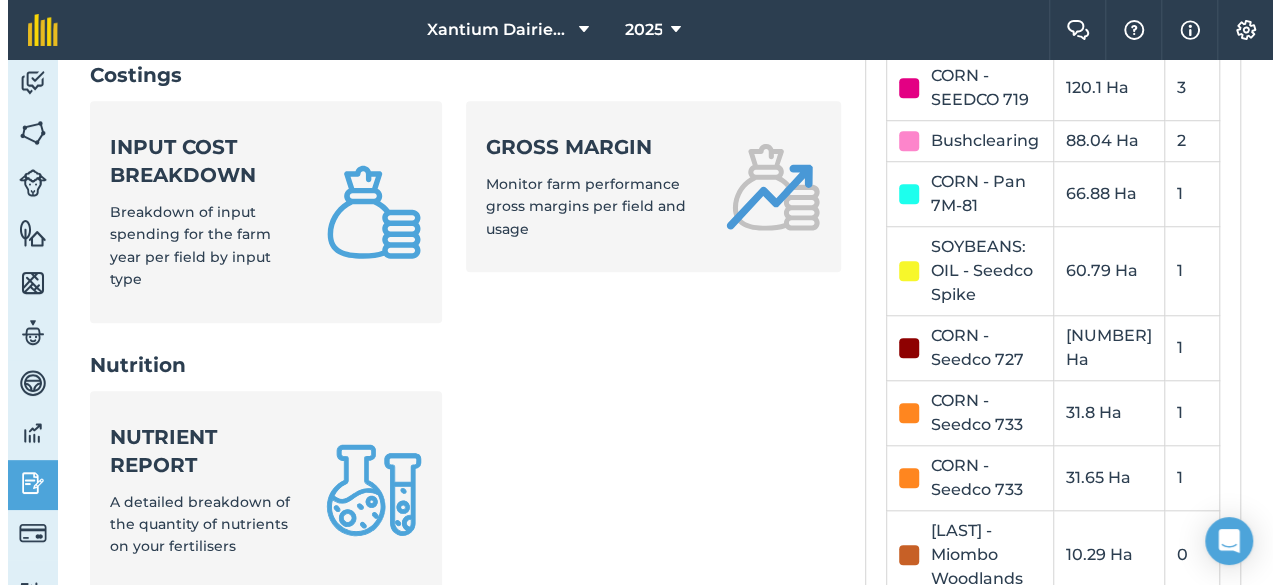 scroll, scrollTop: 1000, scrollLeft: 0, axis: vertical 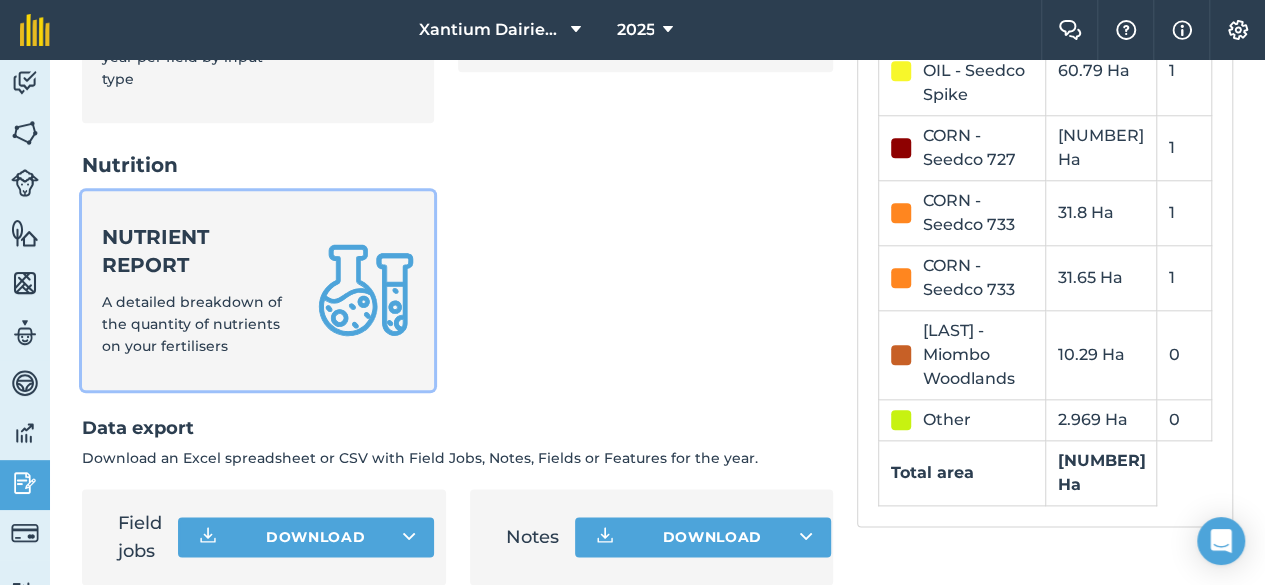 click on "Nutrient report" at bounding box center (198, 251) 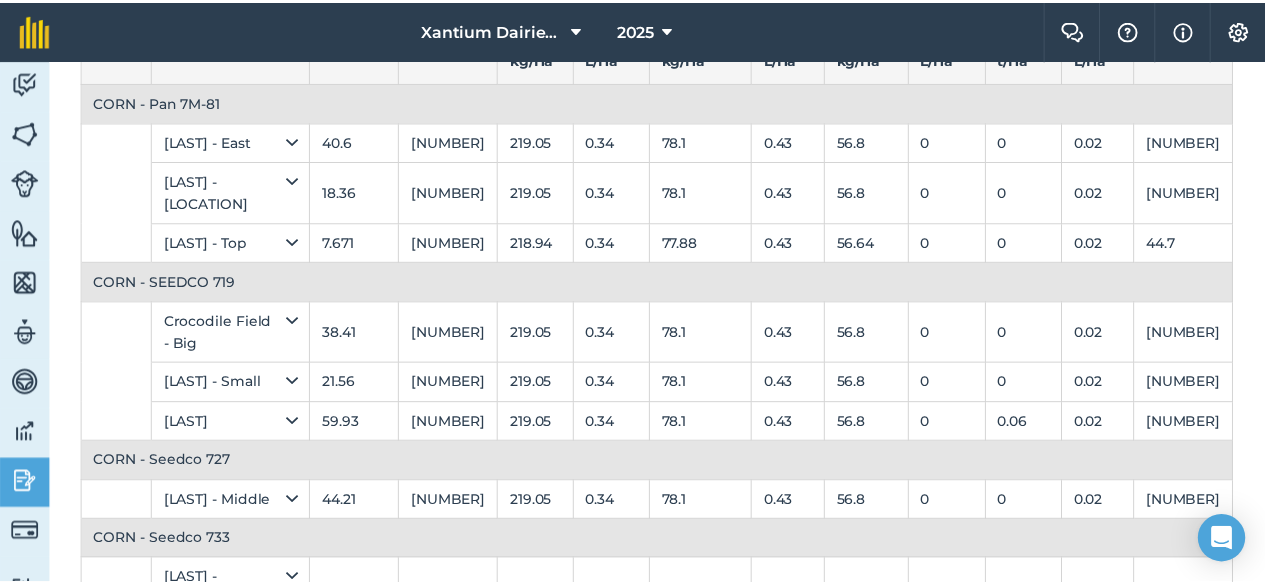 scroll, scrollTop: 0, scrollLeft: 0, axis: both 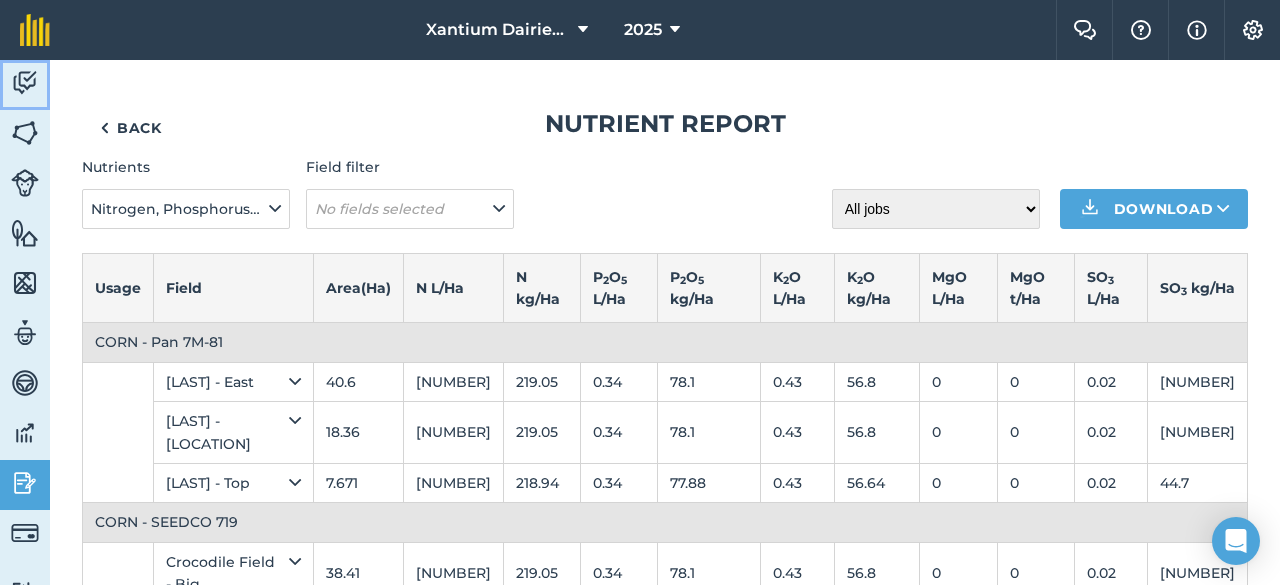 click at bounding box center [25, 83] 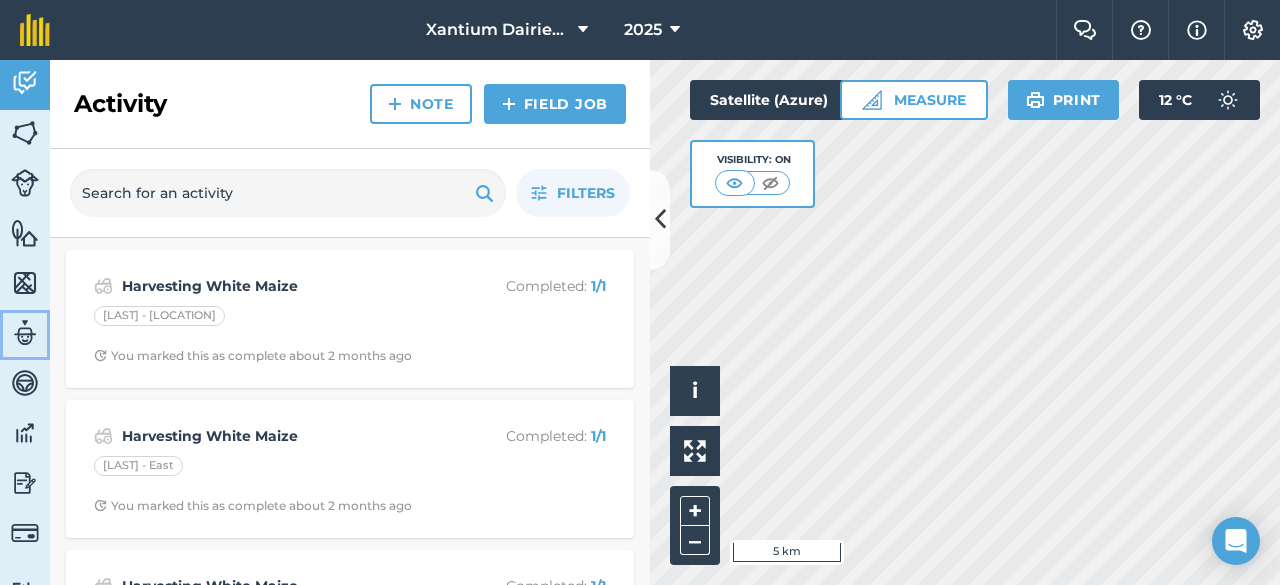 click at bounding box center (25, 333) 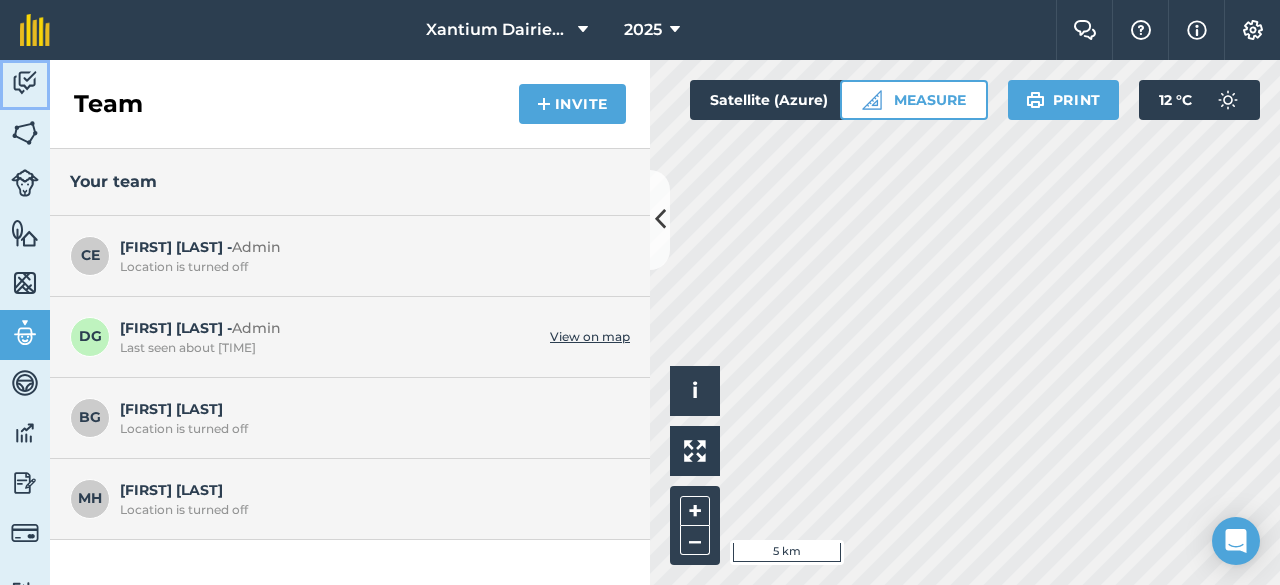 click at bounding box center (25, 83) 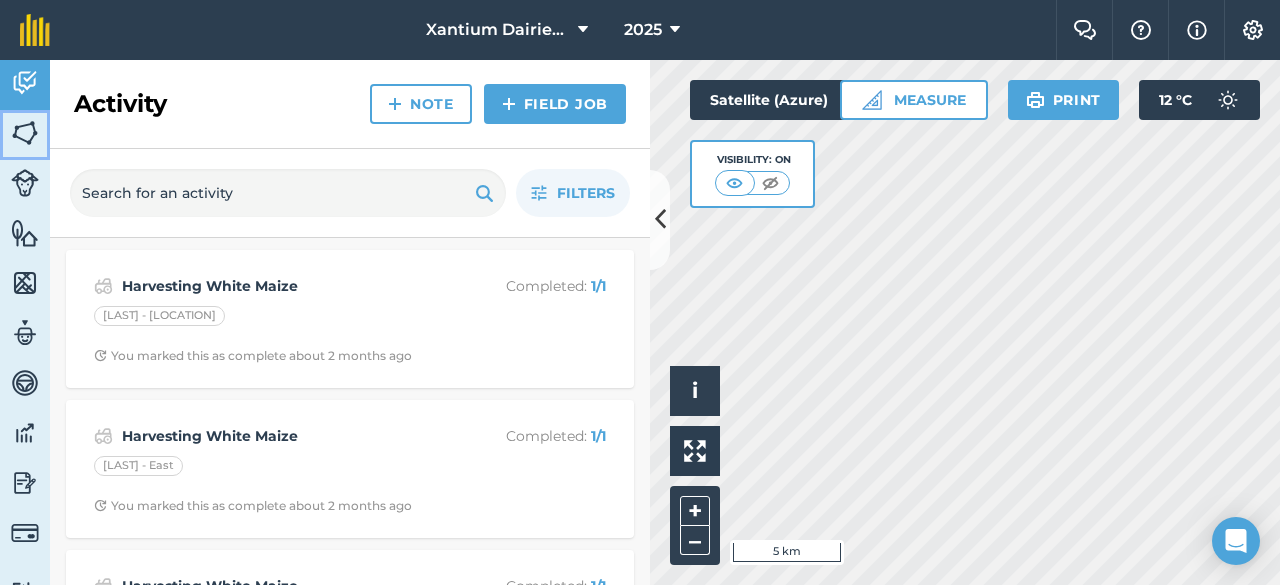 click at bounding box center (25, 133) 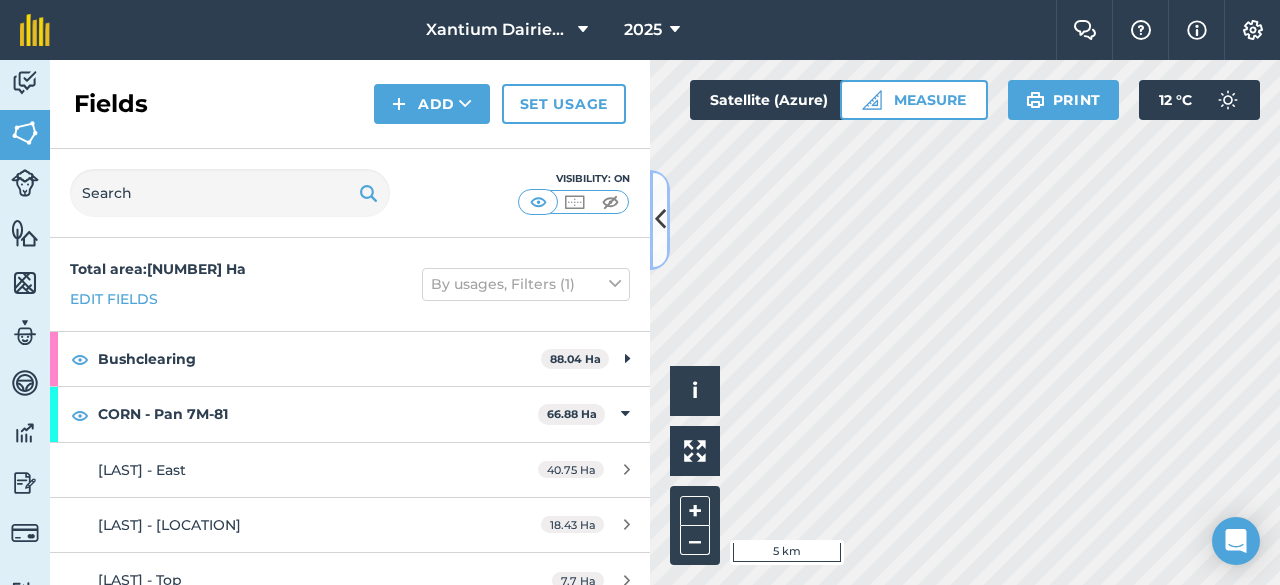 click at bounding box center (660, 219) 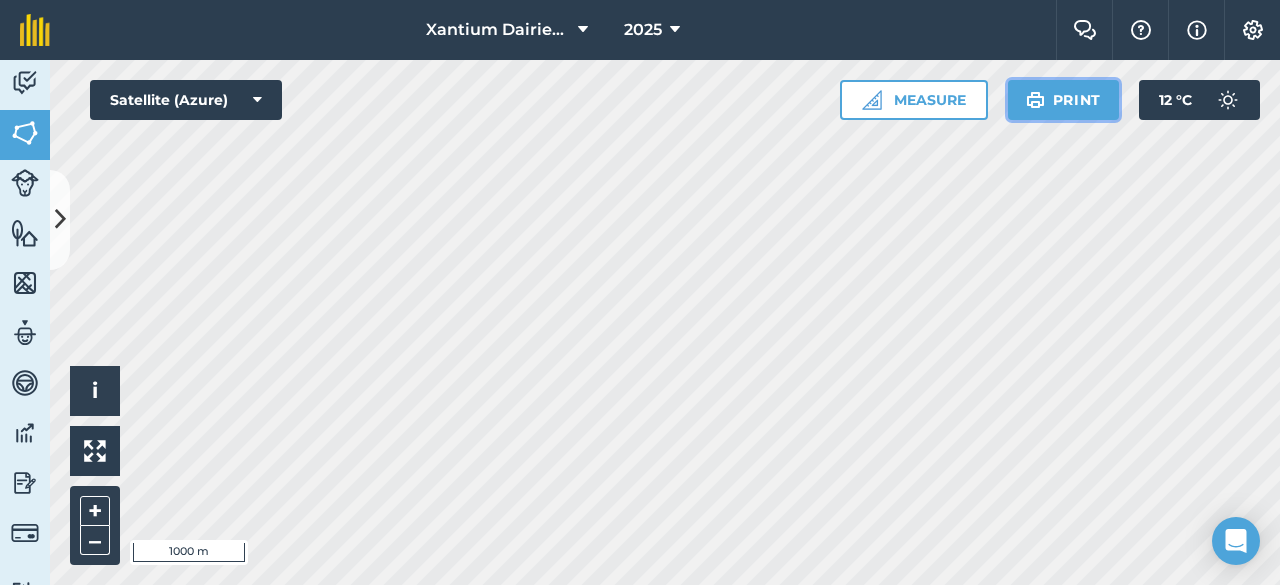 click on "Print" at bounding box center (1064, 100) 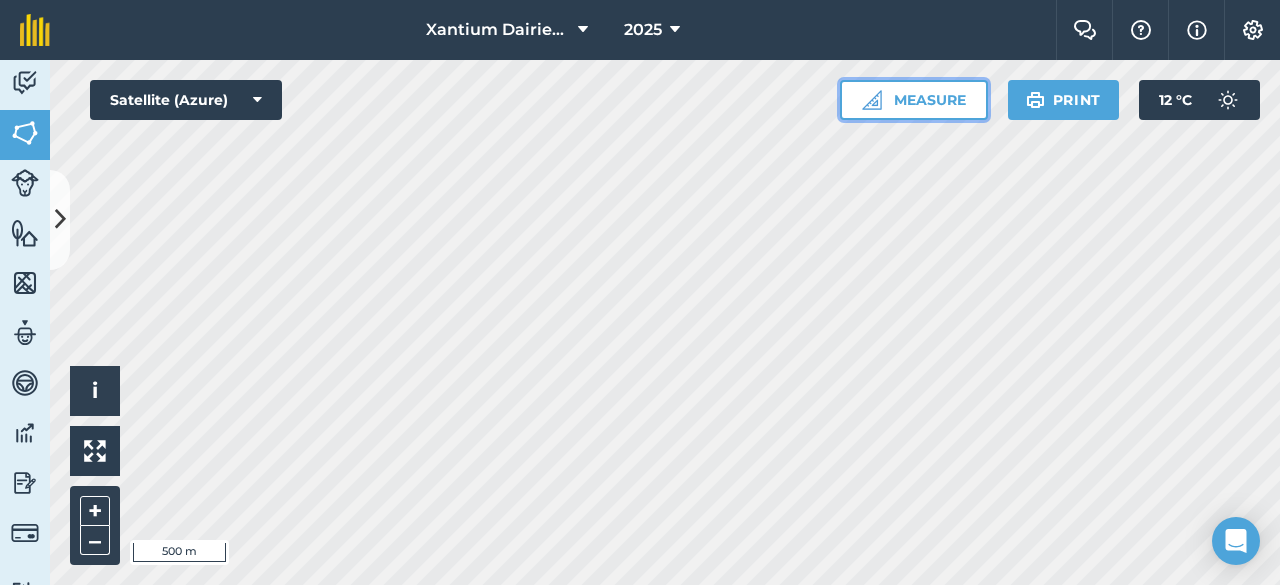 click on "Measure" at bounding box center [914, 100] 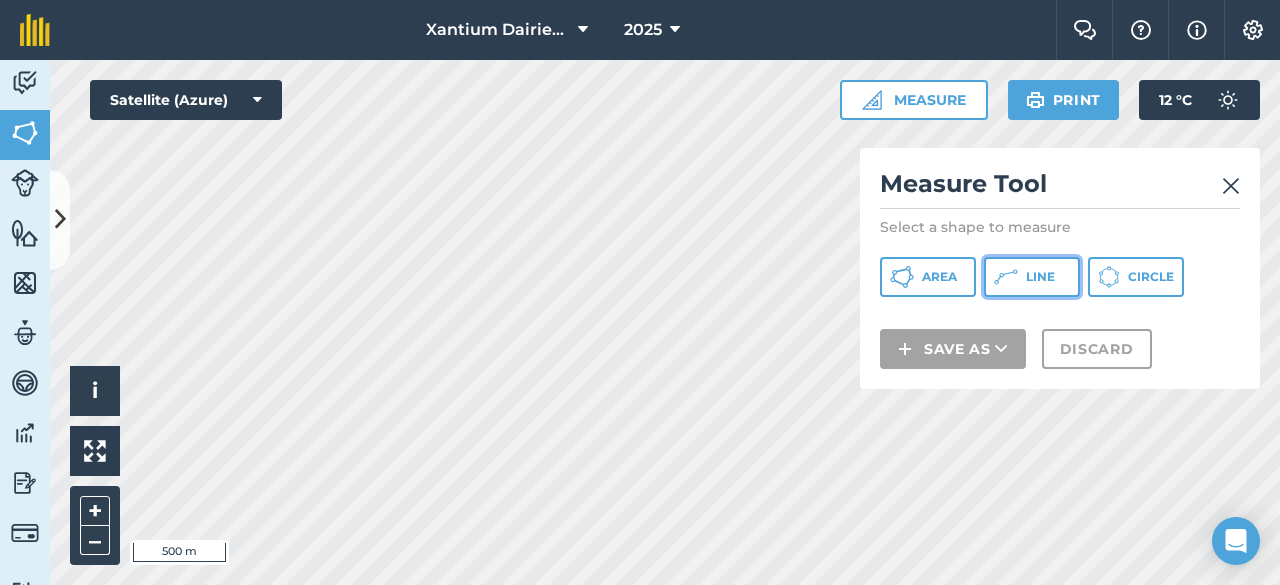 click on "Line" at bounding box center (1040, 277) 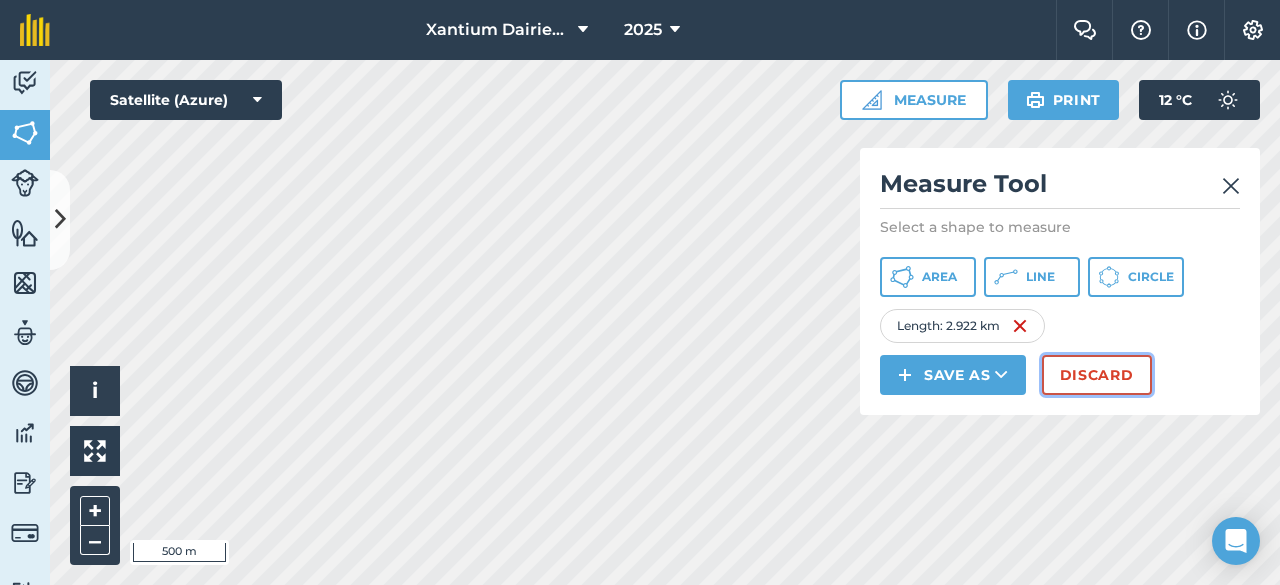click on "Discard" at bounding box center [1097, 375] 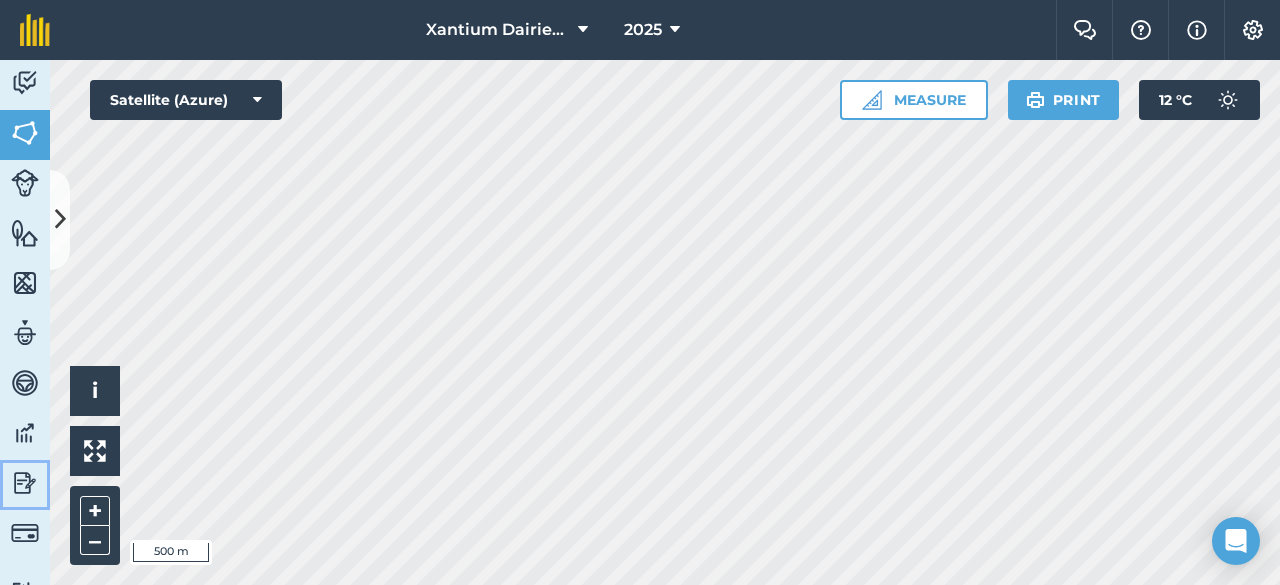 click at bounding box center (25, 483) 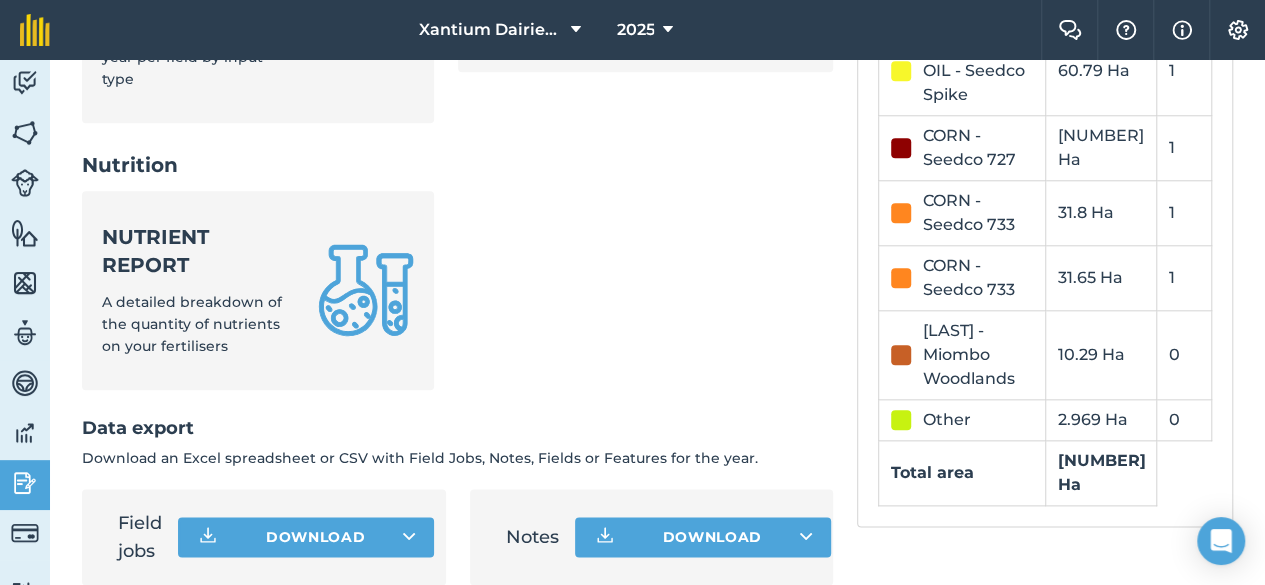 scroll, scrollTop: 1194, scrollLeft: 0, axis: vertical 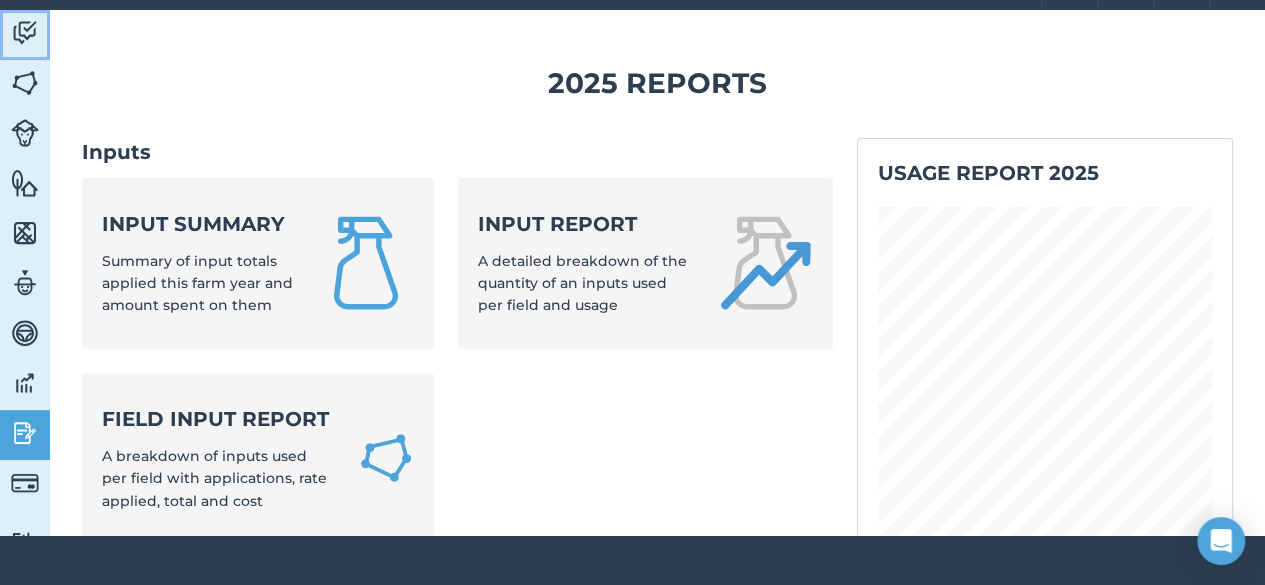 click at bounding box center [25, 33] 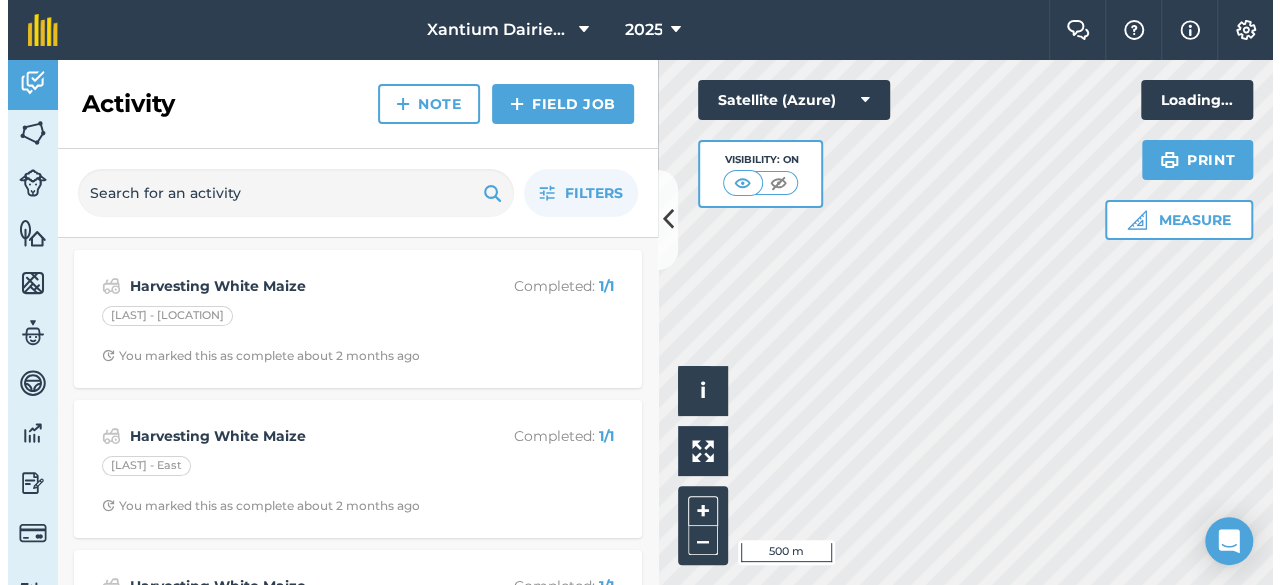 scroll, scrollTop: 0, scrollLeft: 0, axis: both 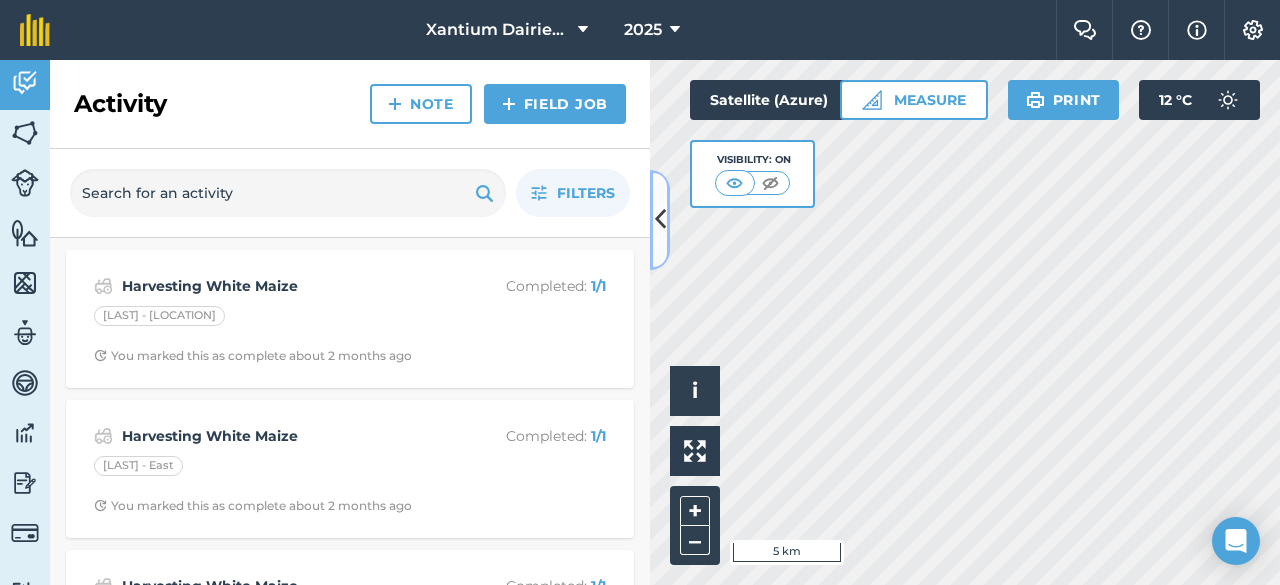 click at bounding box center (660, 219) 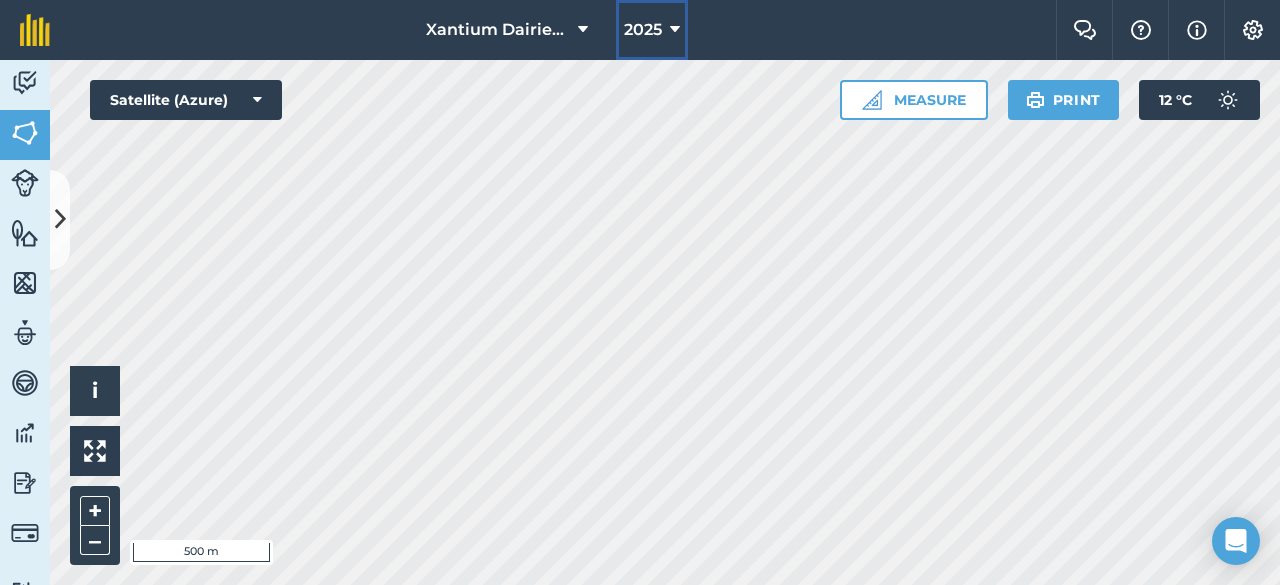 click at bounding box center (675, 30) 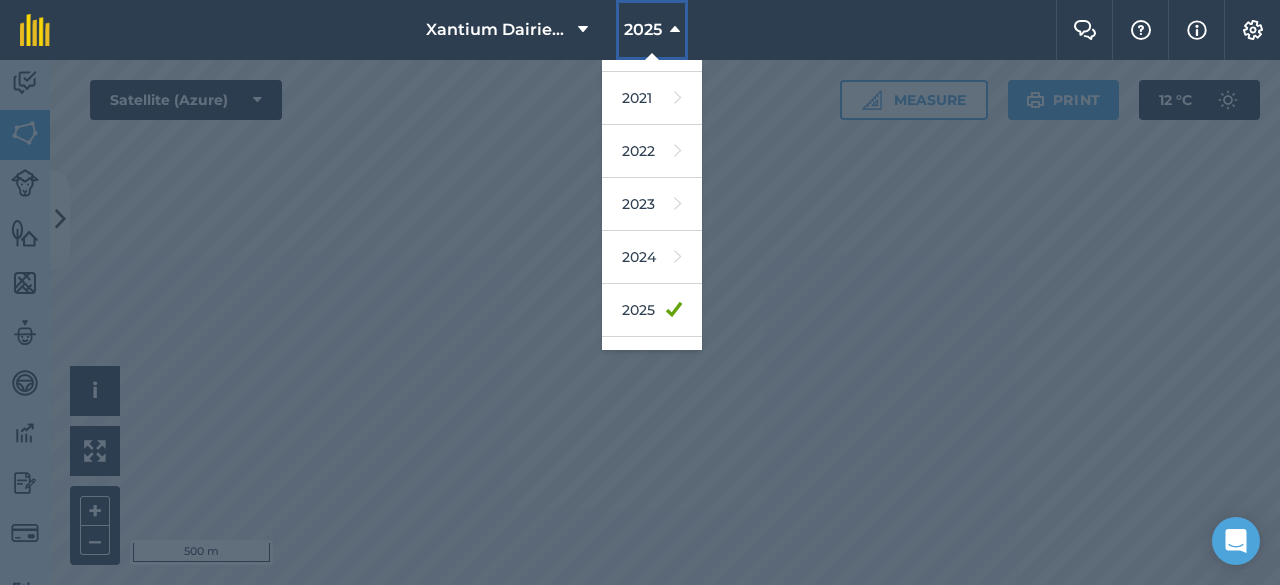 scroll, scrollTop: 240, scrollLeft: 0, axis: vertical 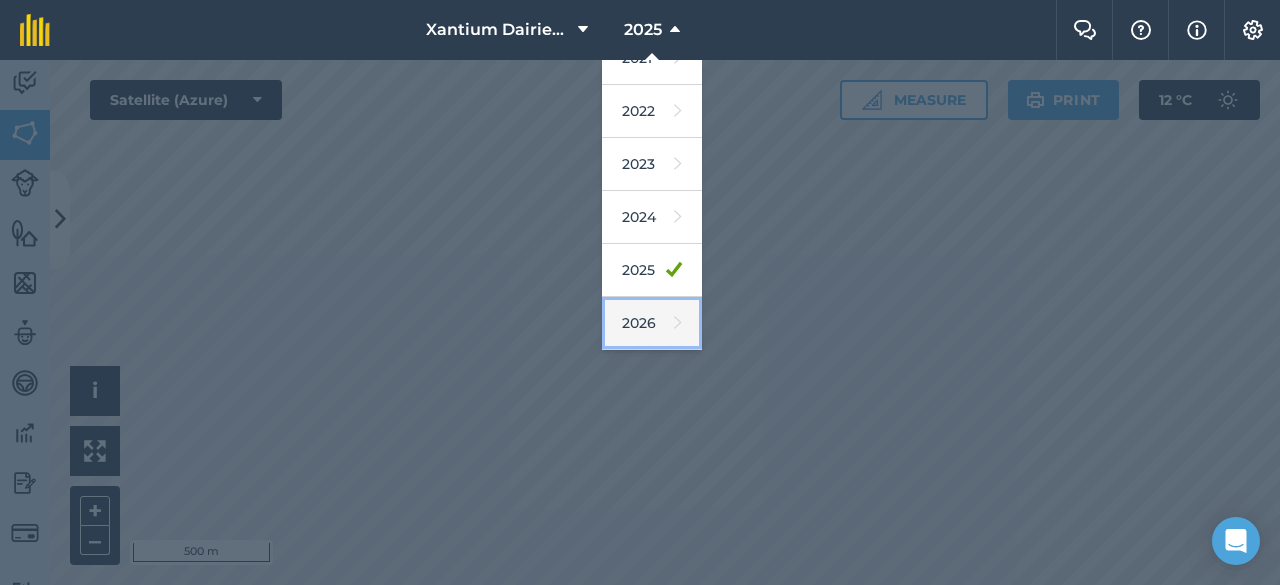 click on "2026" at bounding box center [652, 323] 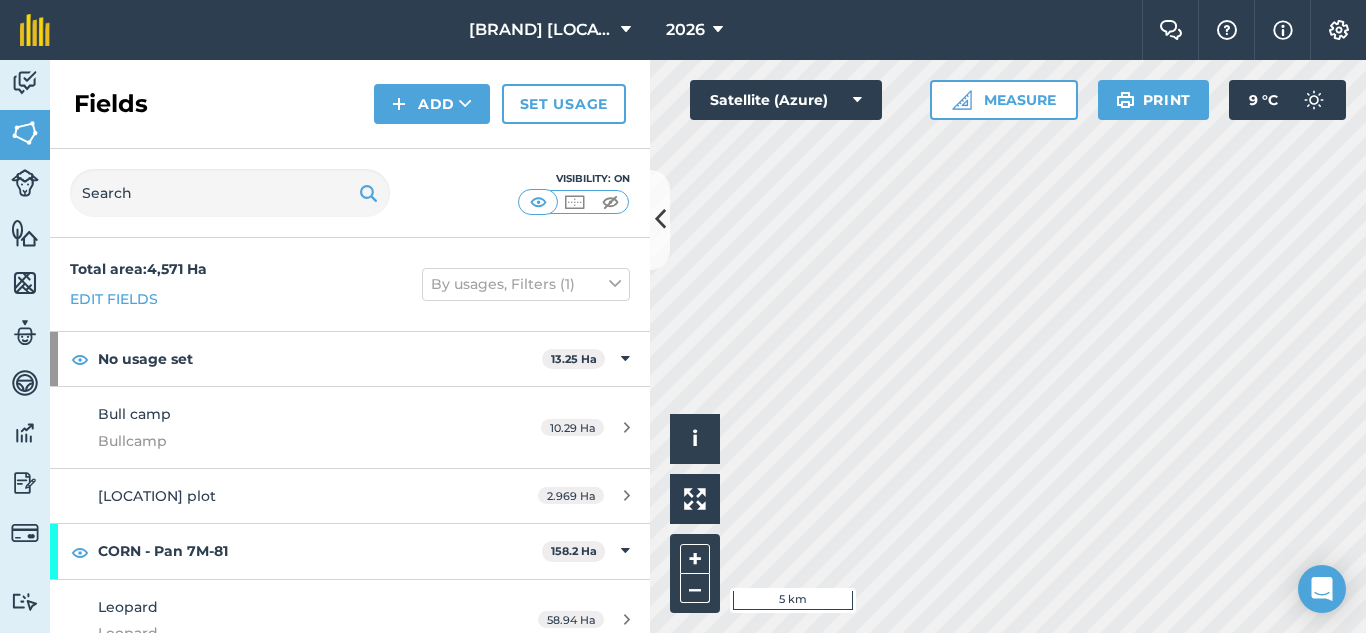 scroll, scrollTop: 0, scrollLeft: 0, axis: both 